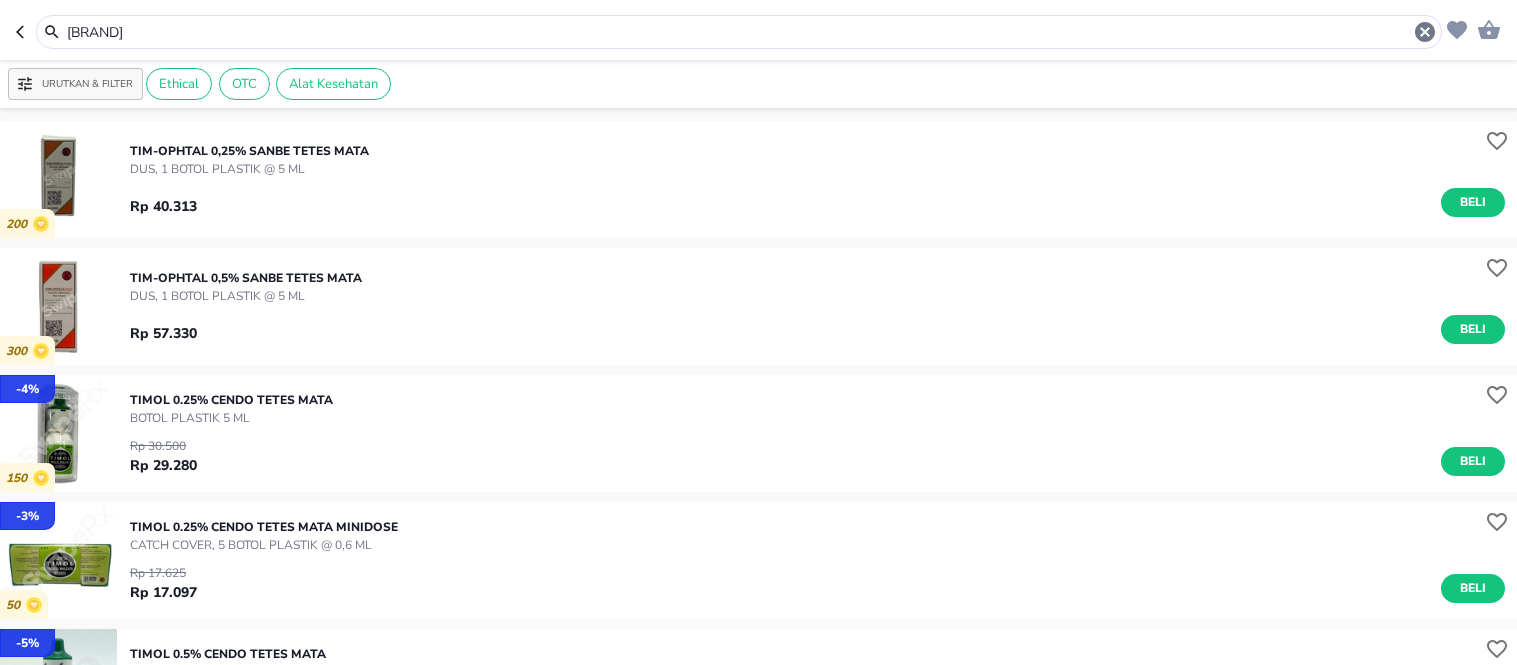 scroll, scrollTop: 0, scrollLeft: 0, axis: both 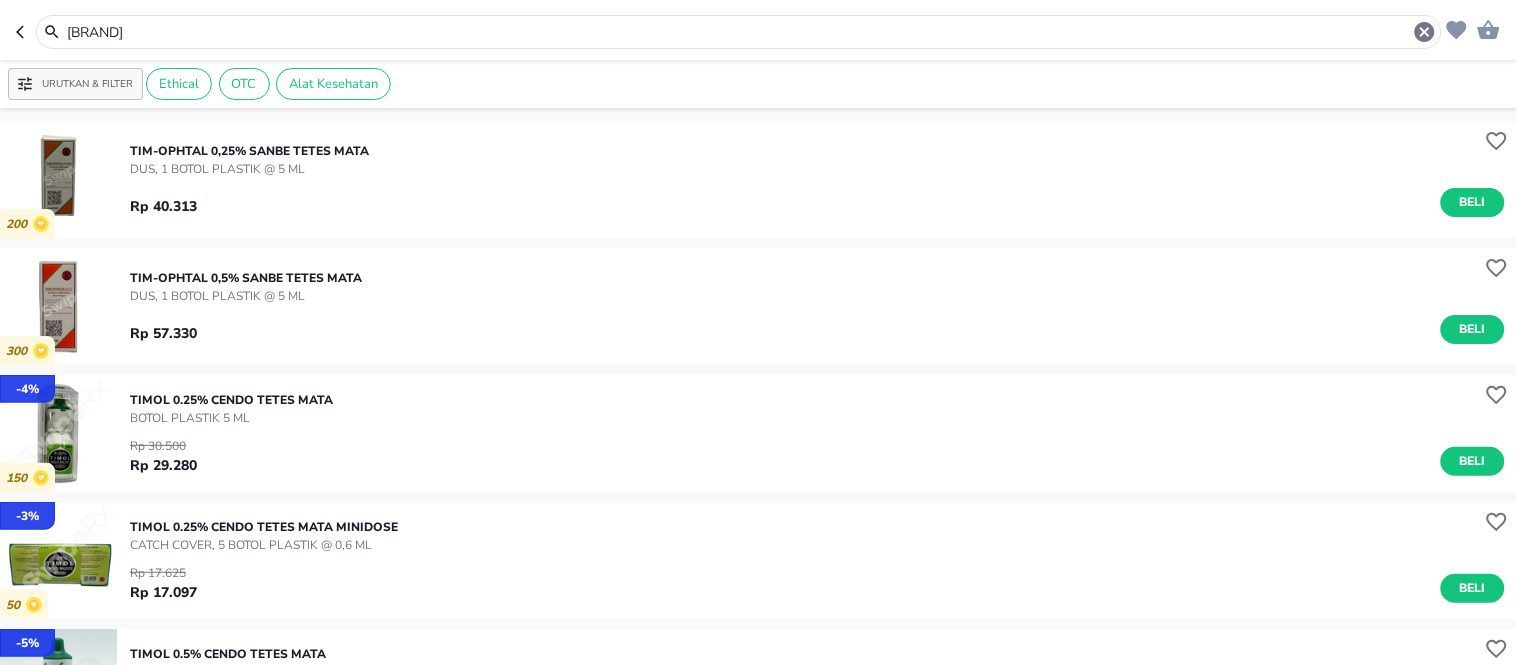 click on "[BRAND]" at bounding box center (758, 30) 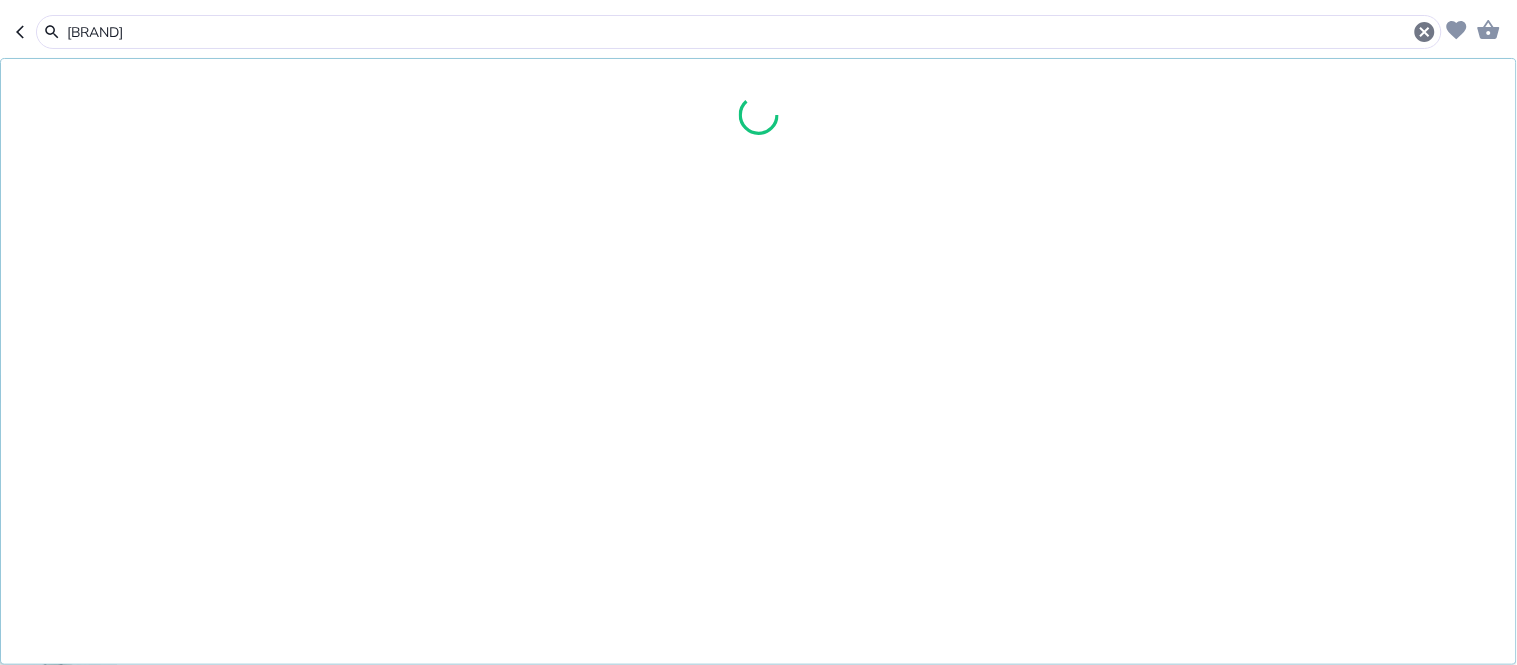 type on "[BRAND]" 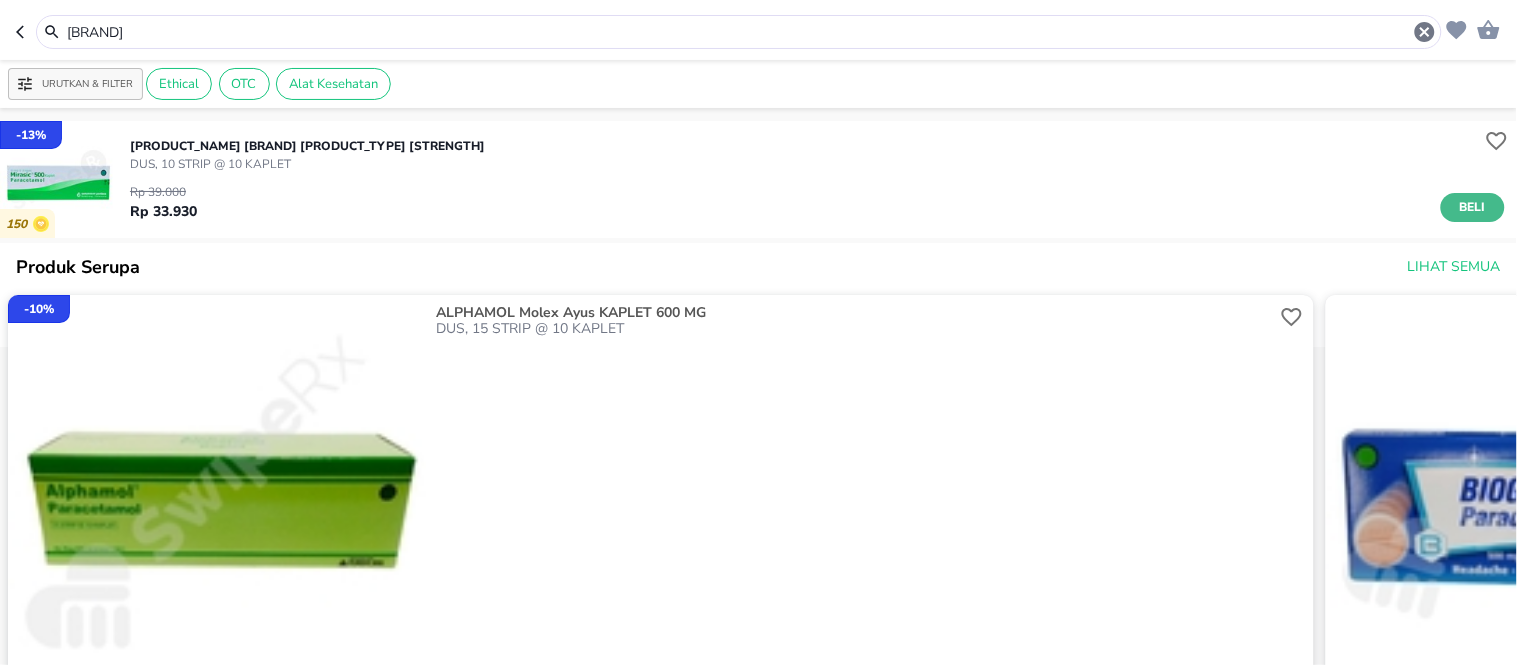 drag, startPoint x: 1474, startPoint y: 211, endPoint x: 1273, endPoint y: 213, distance: 201.00995 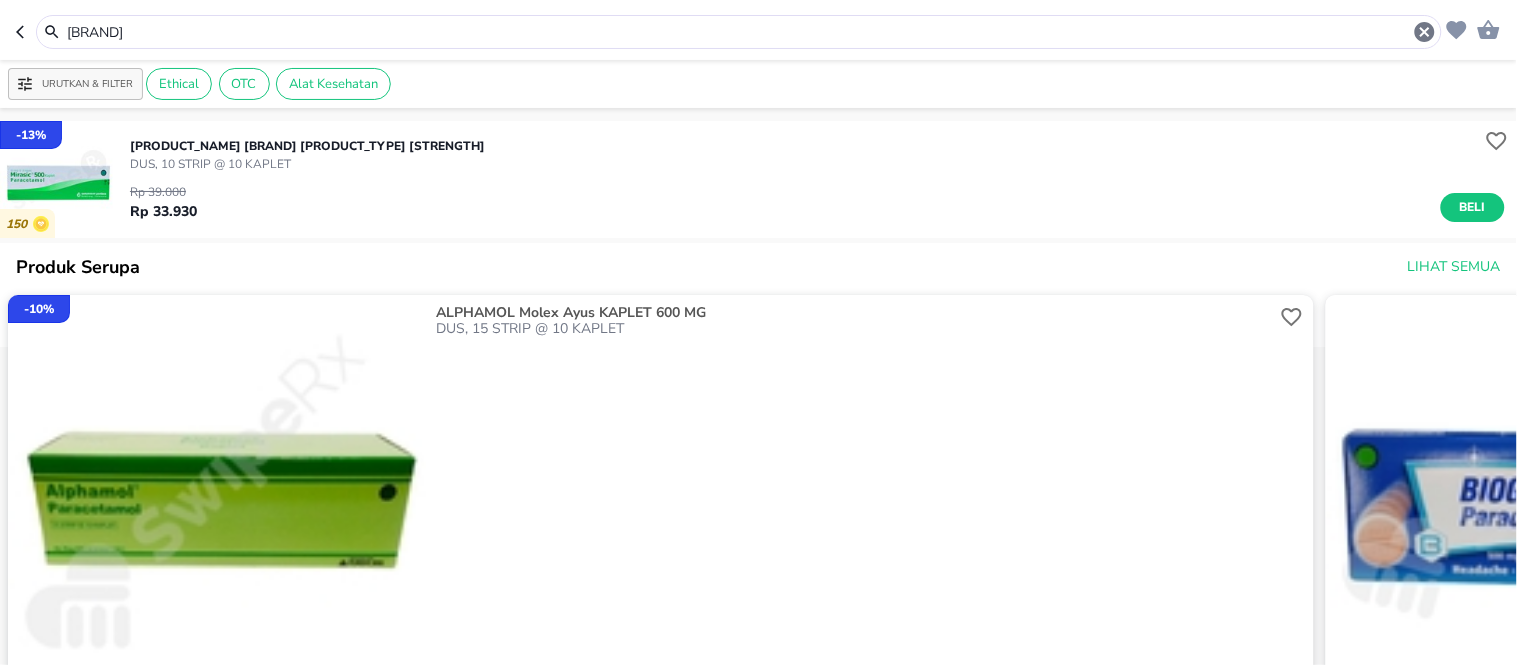click on "Beli" at bounding box center [1473, 207] 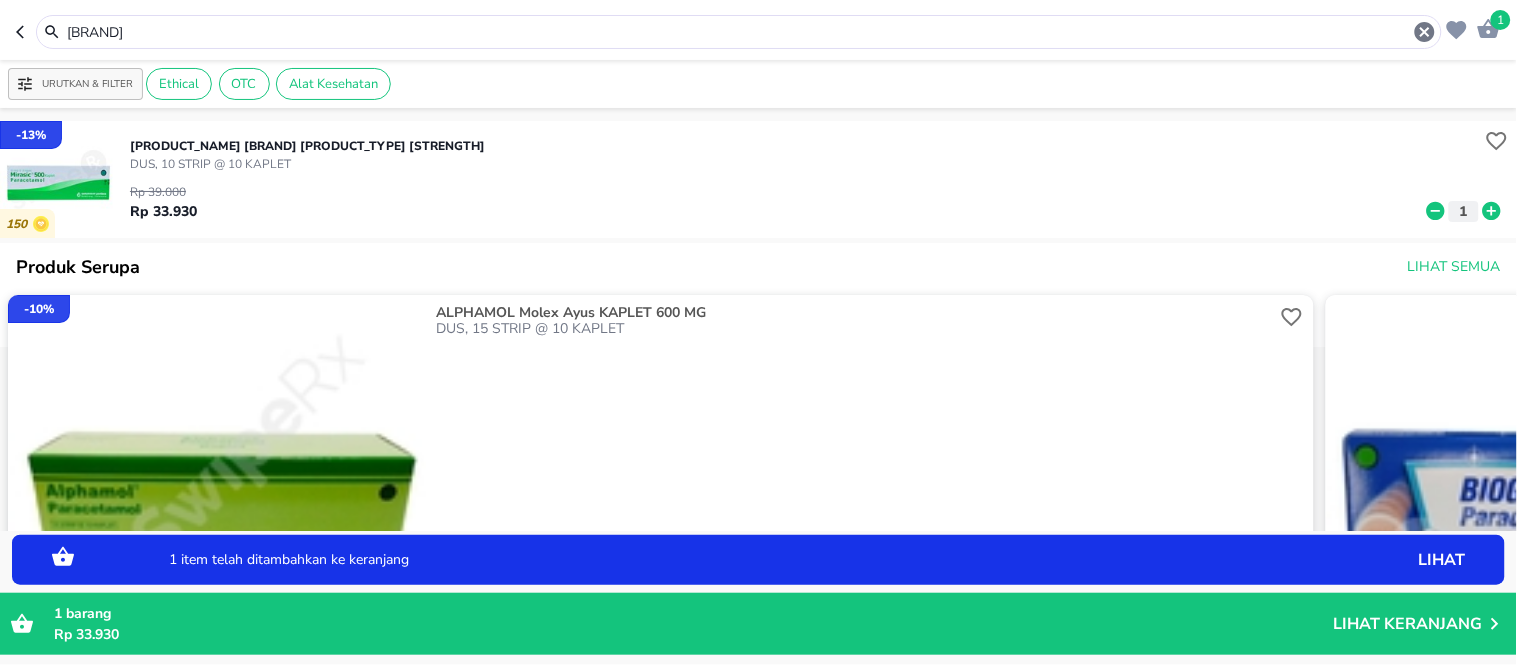 drag, startPoint x: 252, startPoint y: 32, endPoint x: 0, endPoint y: 20, distance: 252.28555 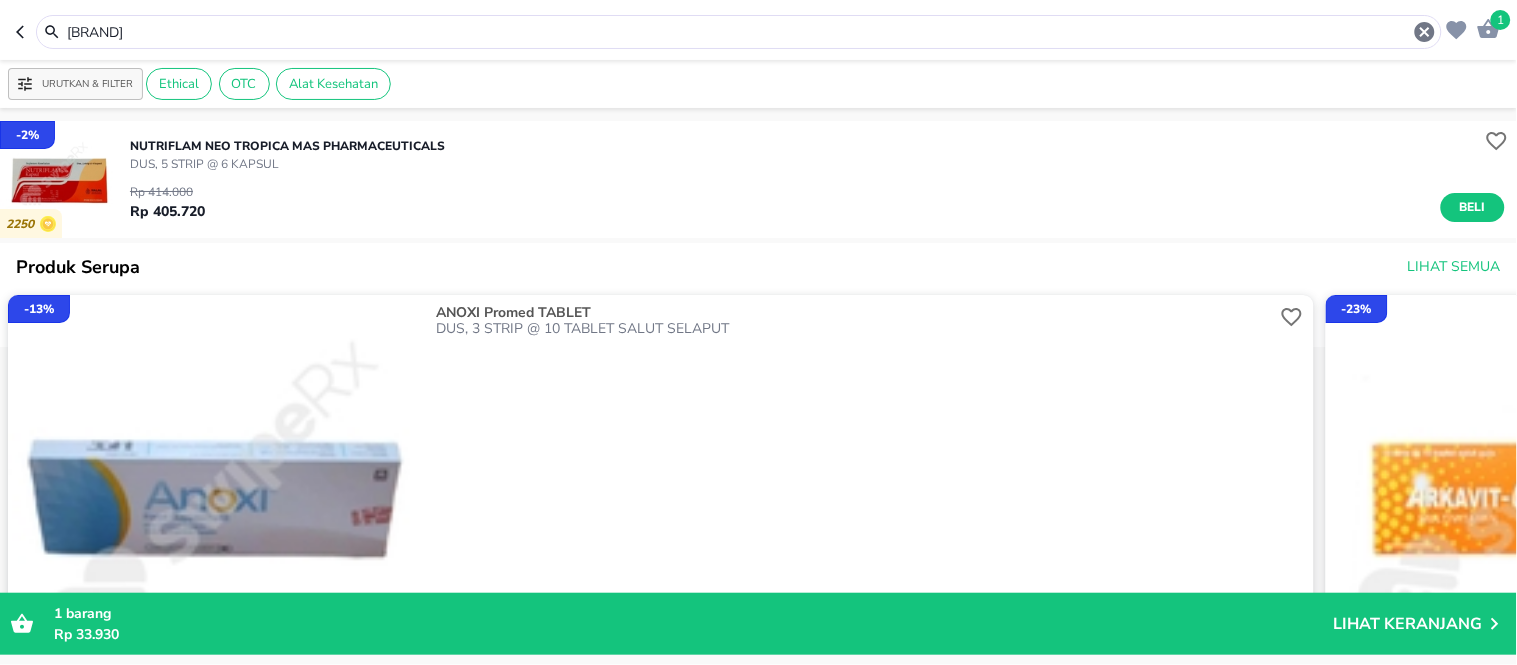 click at bounding box center [58, 179] 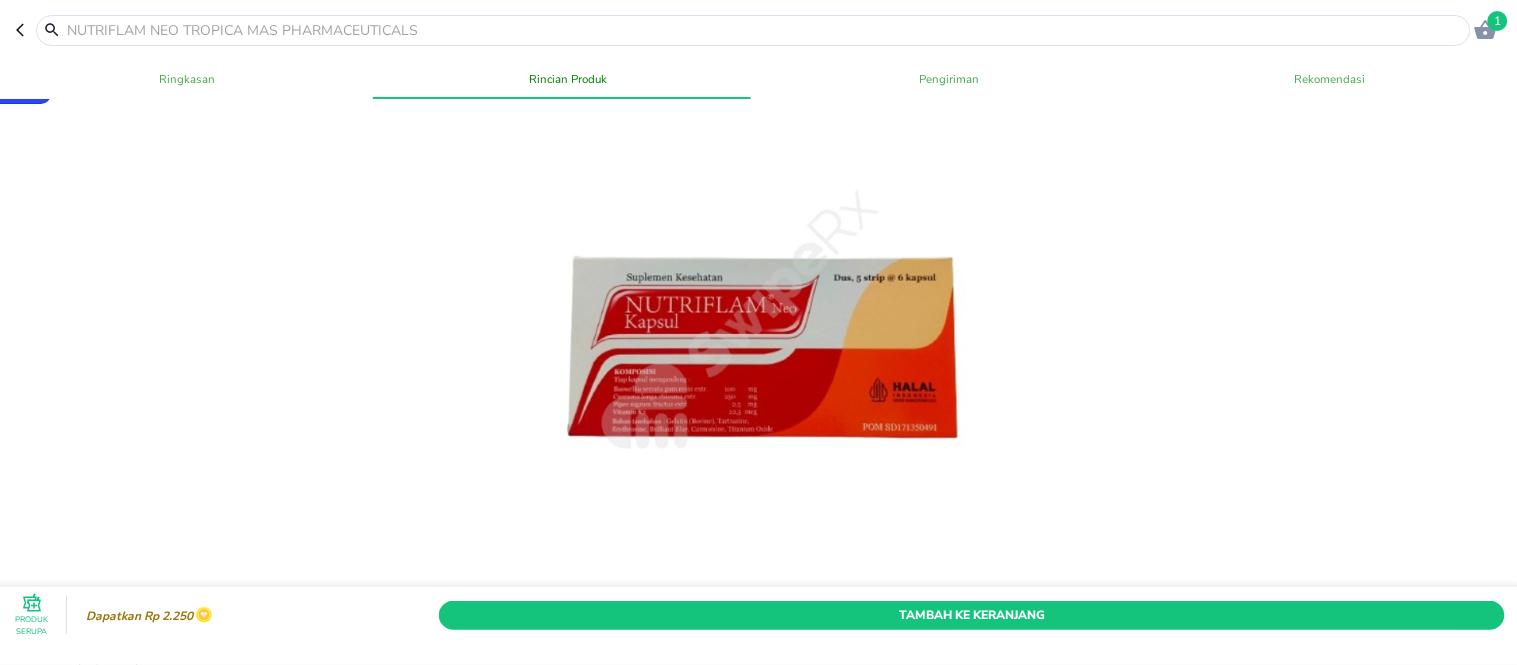 scroll, scrollTop: 0, scrollLeft: 0, axis: both 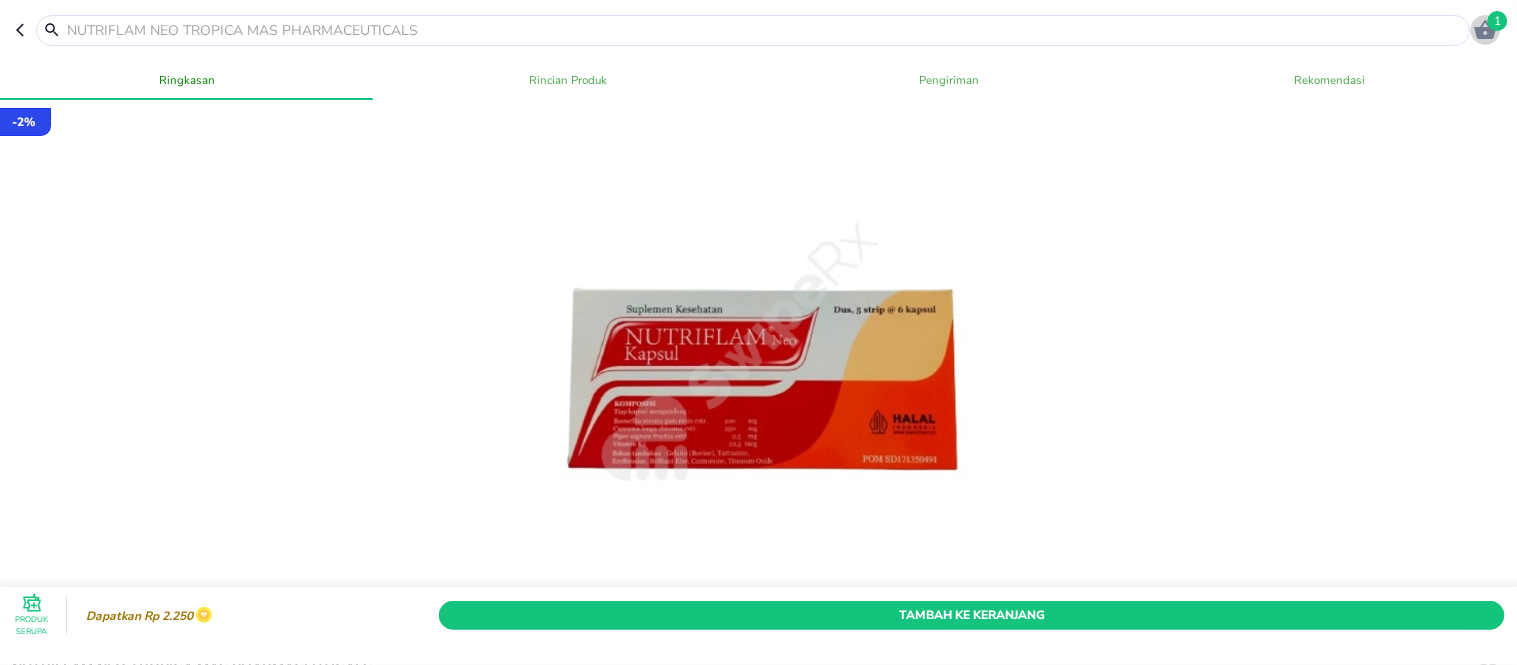 drag, startPoint x: 1485, startPoint y: 35, endPoint x: 1345, endPoint y: 206, distance: 221 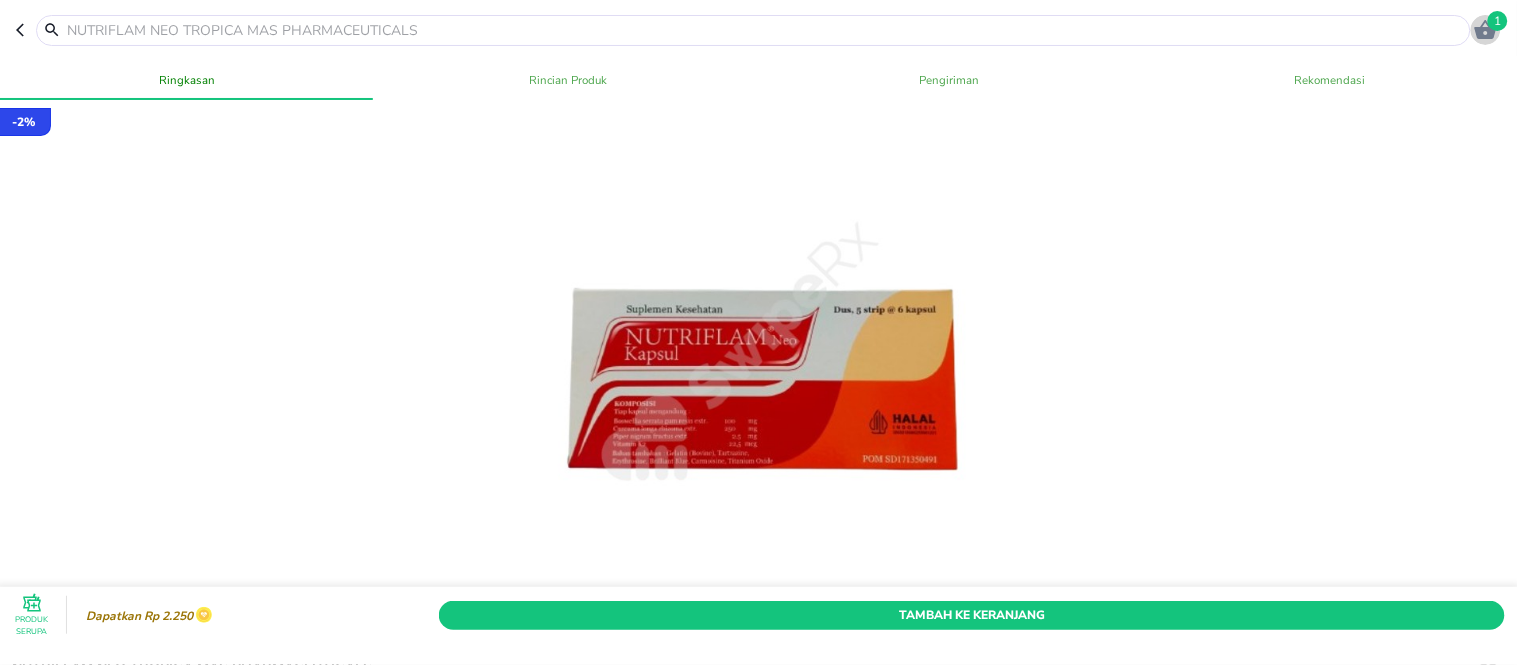 click on "[PRODUCT_CODE] [BRAND] [BRAND] [BRAND] [PRICE] [PRICE] [PRODUCT_CODE] [PRODUCT_CODE] [PRODUCT_CODE] [PRODUCT_CODE] [PRODUCT_CODE] [PRODUCT_CODE] [PRODUCT_CODE] [PRODUCT_CODE] [PRODUCT_CODE] [PRODUCT_CODE] [PRODUCT_CODE] [PRODUCT_CODE] [PRODUCT_CODE] [PRODUCT_CODE] [PRODUCT_CODE] [PRODUCT_CODE] [PRODUCT_CODE] [PRODUCT_CODE] [PRODUCT_CODE] [PRODUCT_CODE] [PRODUCT_CODE] [PRODUCT_CODE] [PRODUCT_CODE] [PRODUCT_CODE] [PRODUCT_CODE] [PRODUCT_CODE] [PRODUCT_CODE] [PRODUCT_CODE] [PRODUCT_CODE] [PRODUCT_CODE] [PRODUCT_CODE] [PRODUCT_CODE] [PRODUCT_CODE] [PRODUCT_CODE] [PRODUCT_CODE] [PRODUCT_CODE]" at bounding box center (758, 332) 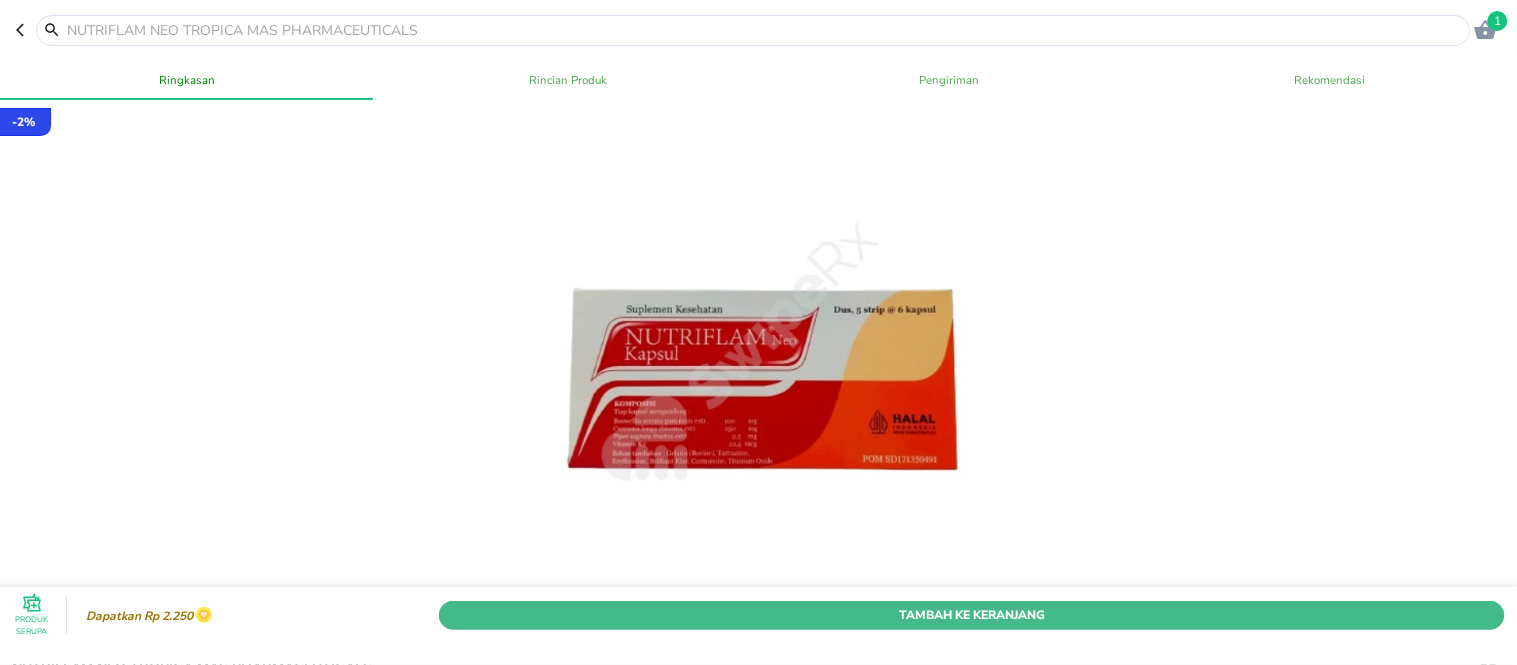 click on "Tambah Ke Keranjang" at bounding box center [972, 614] 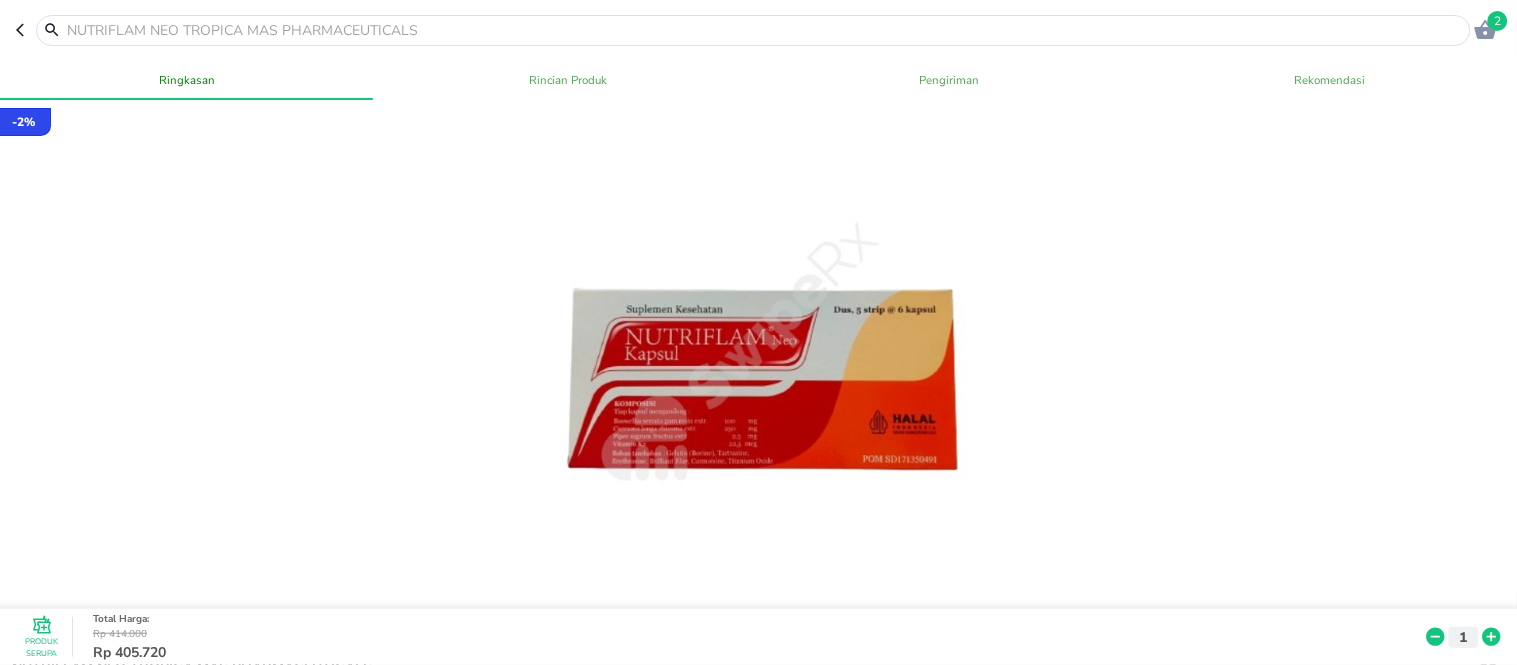 click at bounding box center (743, 30) 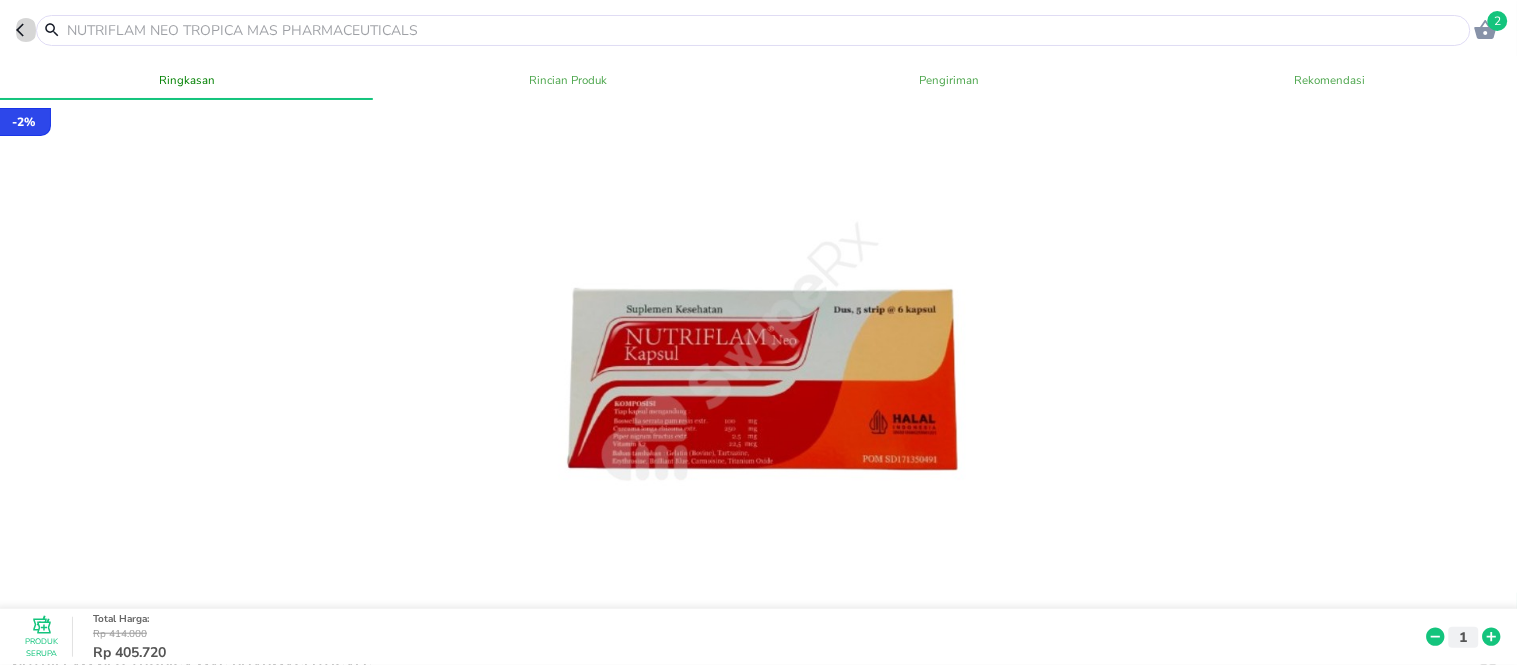 click 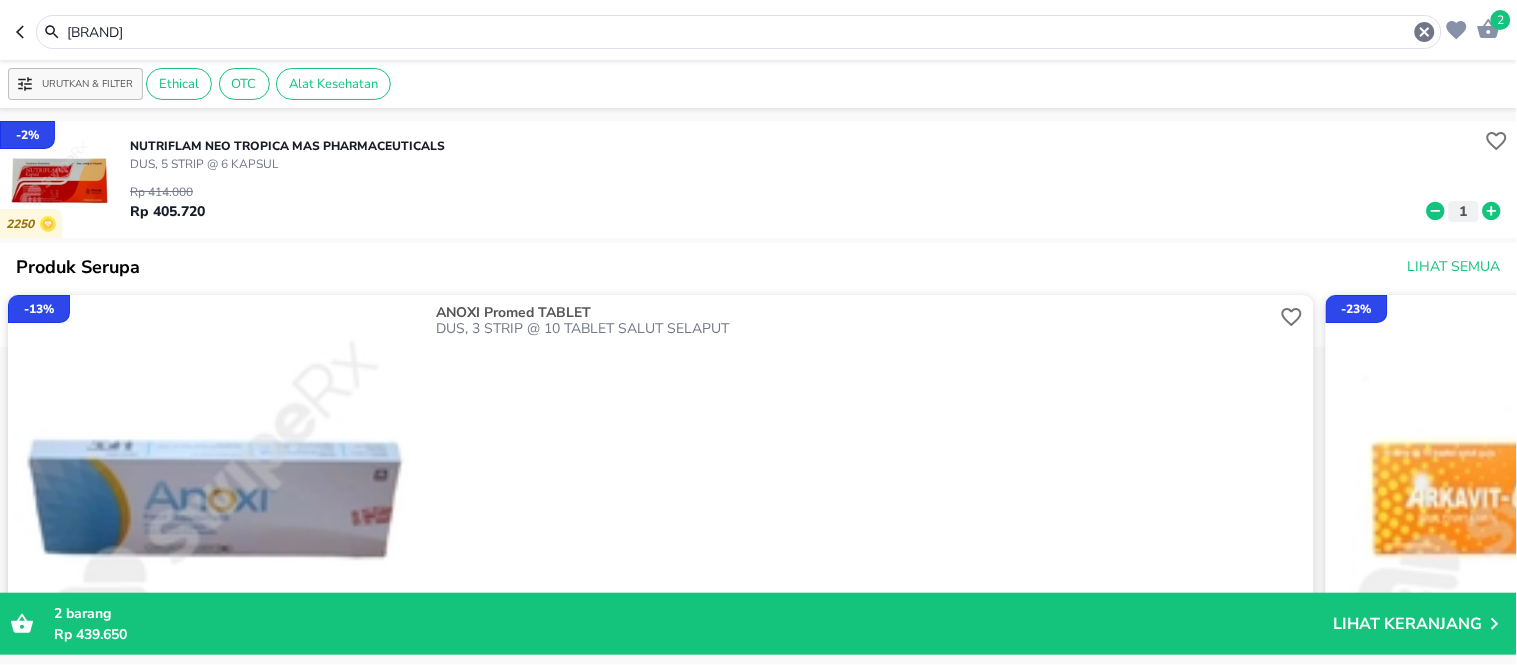 drag, startPoint x: 140, startPoint y: 33, endPoint x: 4, endPoint y: 35, distance: 136.01471 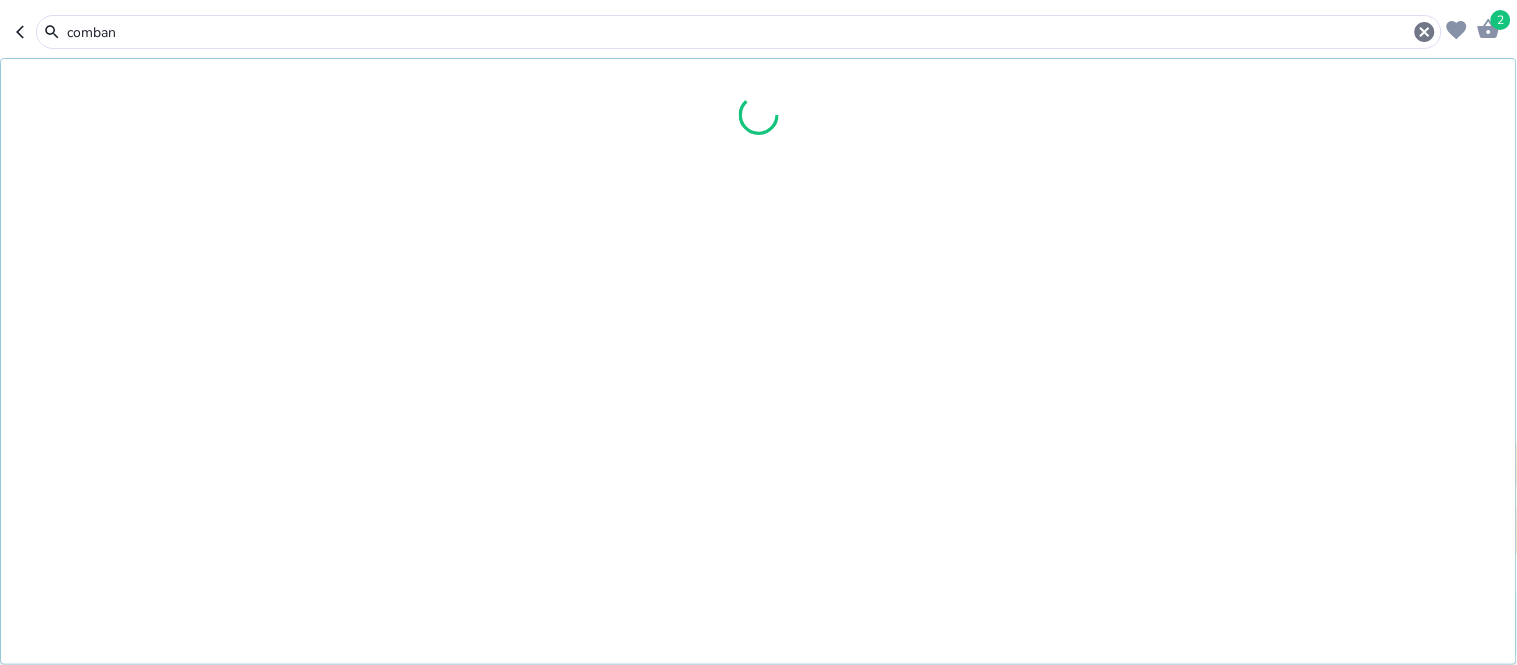 type on "comban" 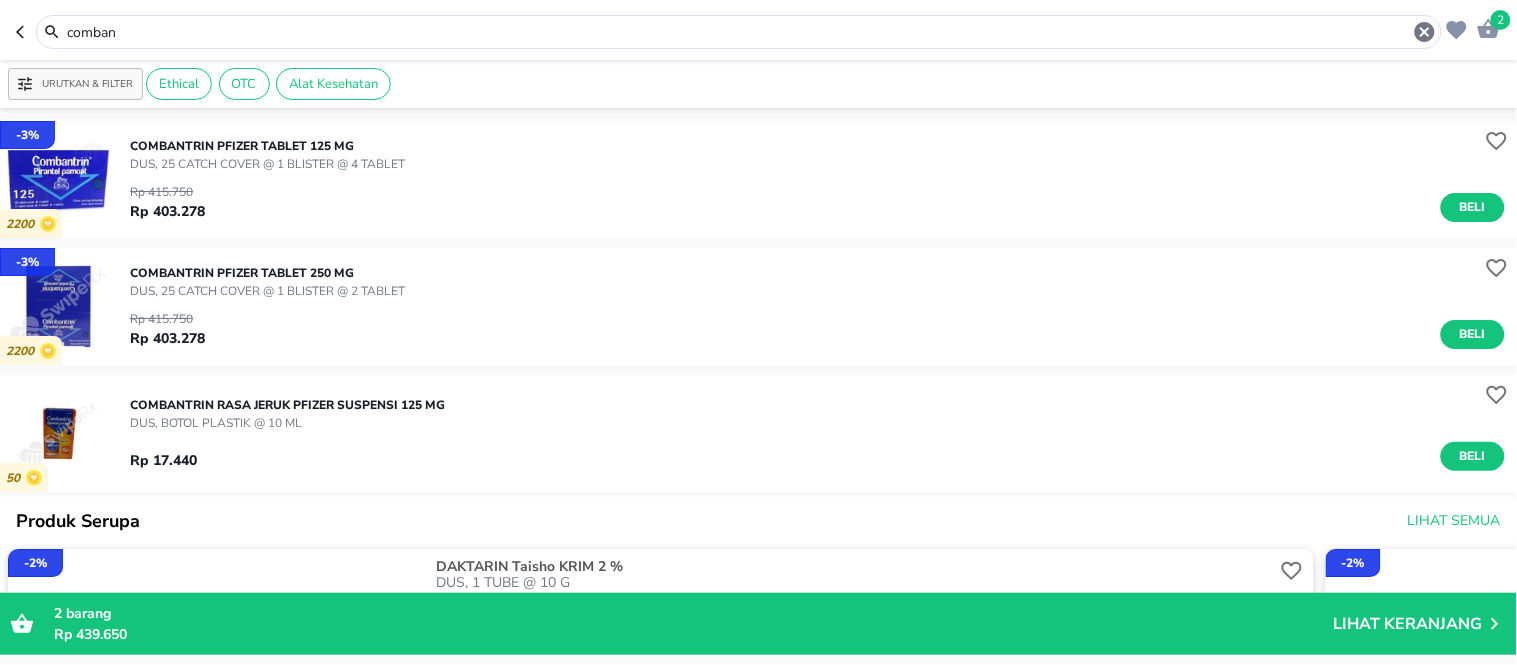 drag, startPoint x: 192, startPoint y: 22, endPoint x: 66, endPoint y: 32, distance: 126.3962 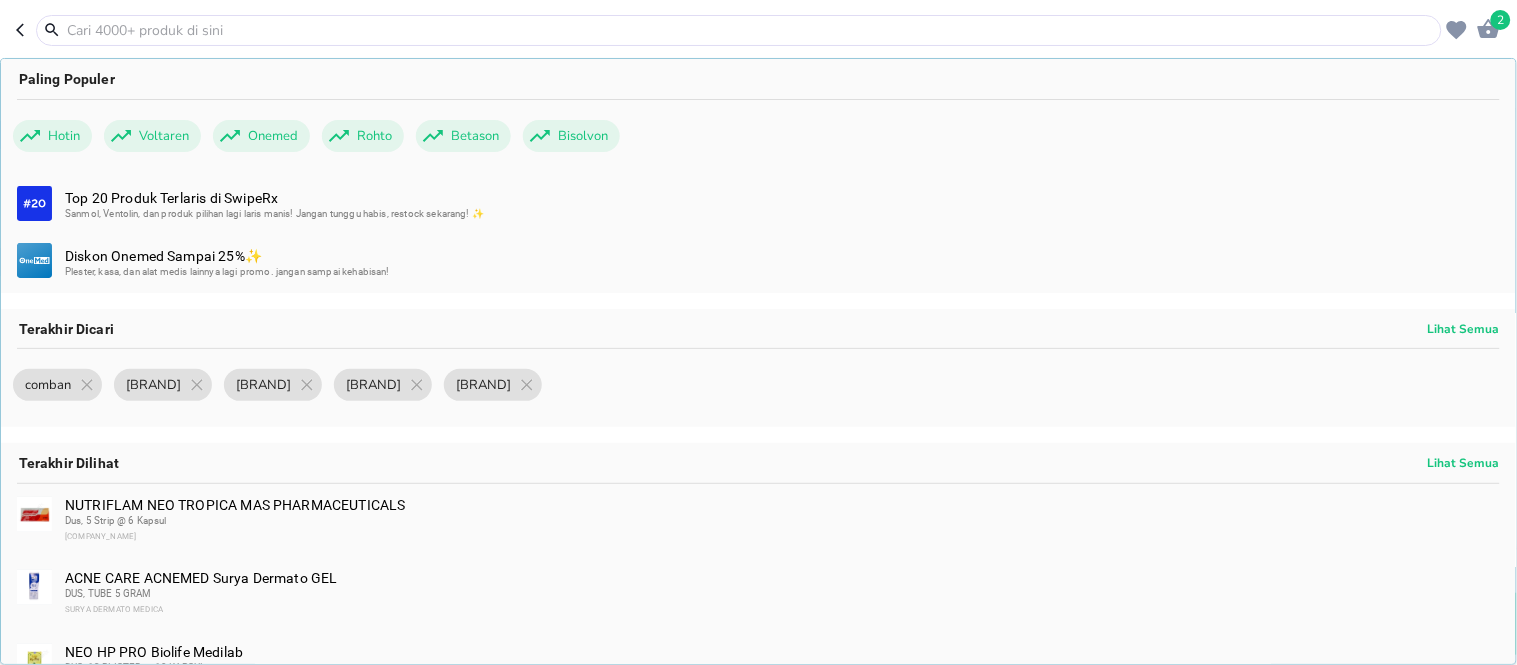 type 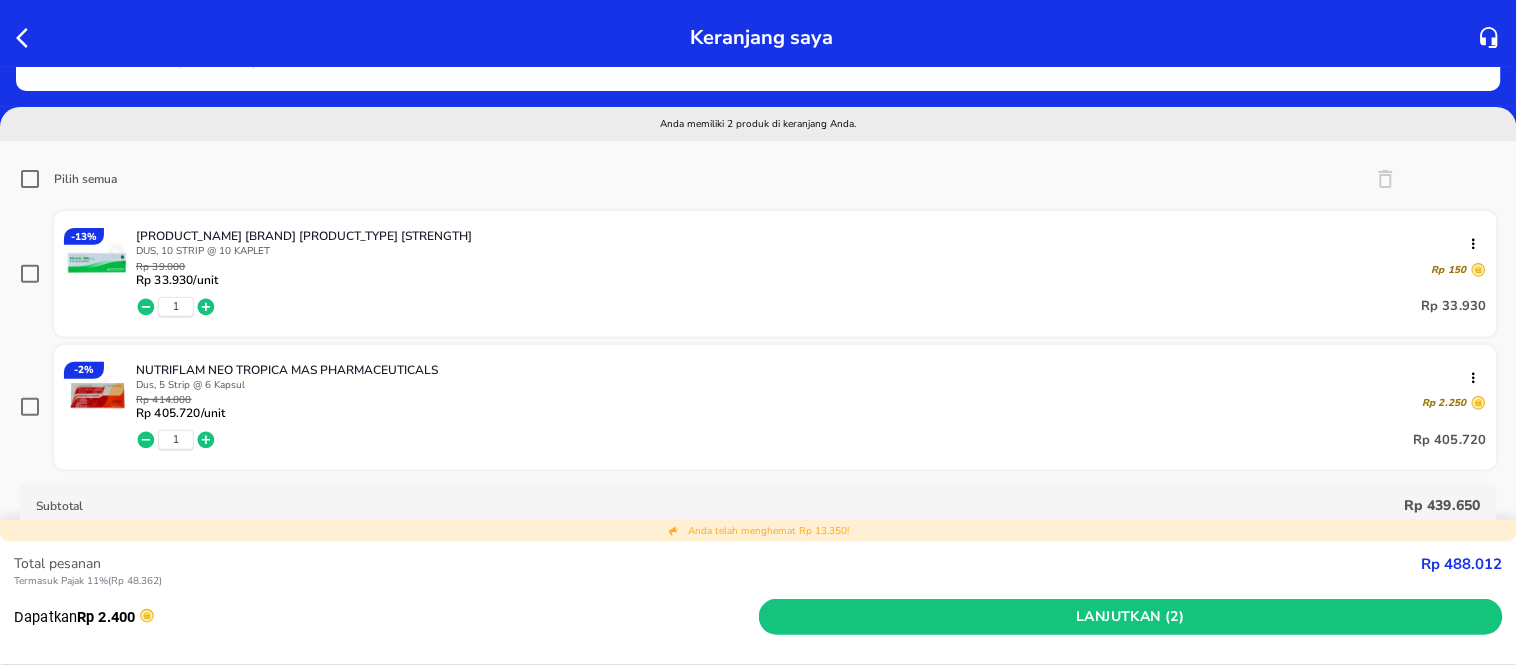 scroll, scrollTop: 111, scrollLeft: 0, axis: vertical 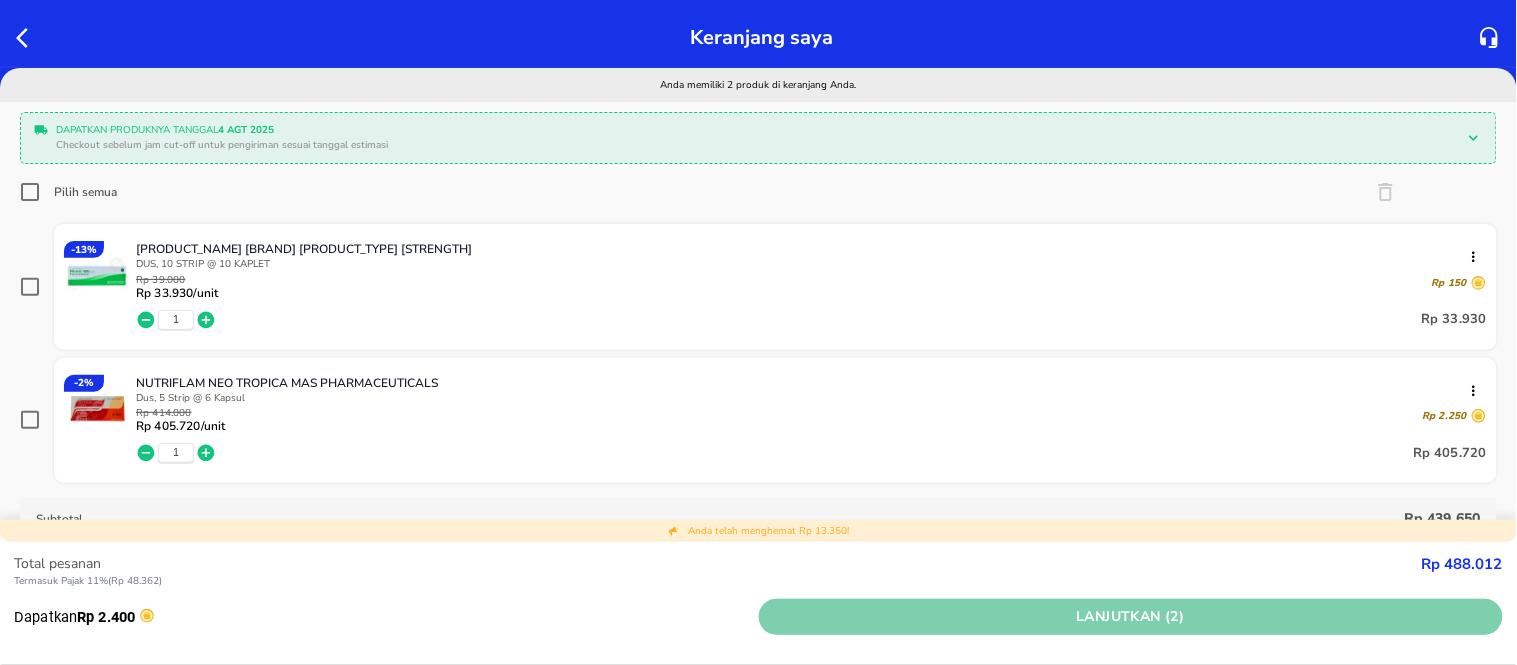 click on "Lanjutkan (2)" at bounding box center (1131, 617) 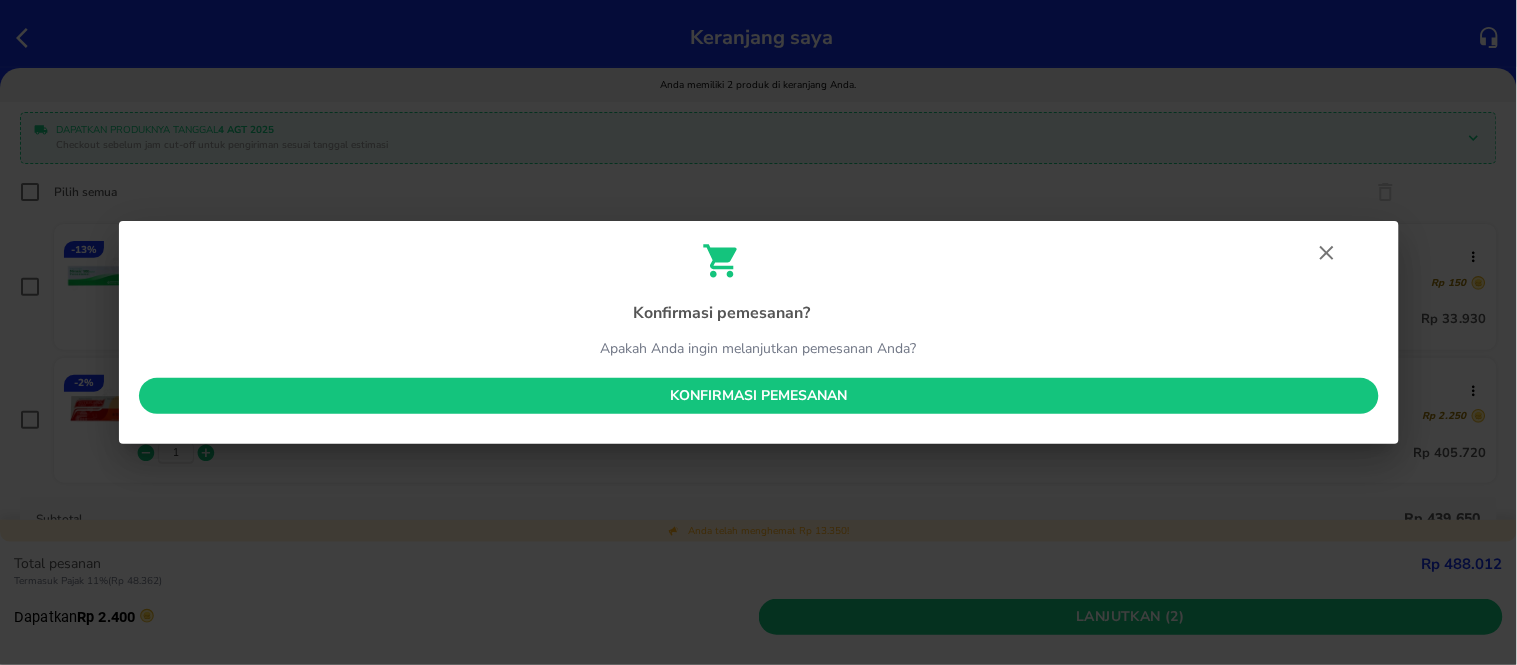 click on "Konfirmasi pemesanan" at bounding box center [759, 396] 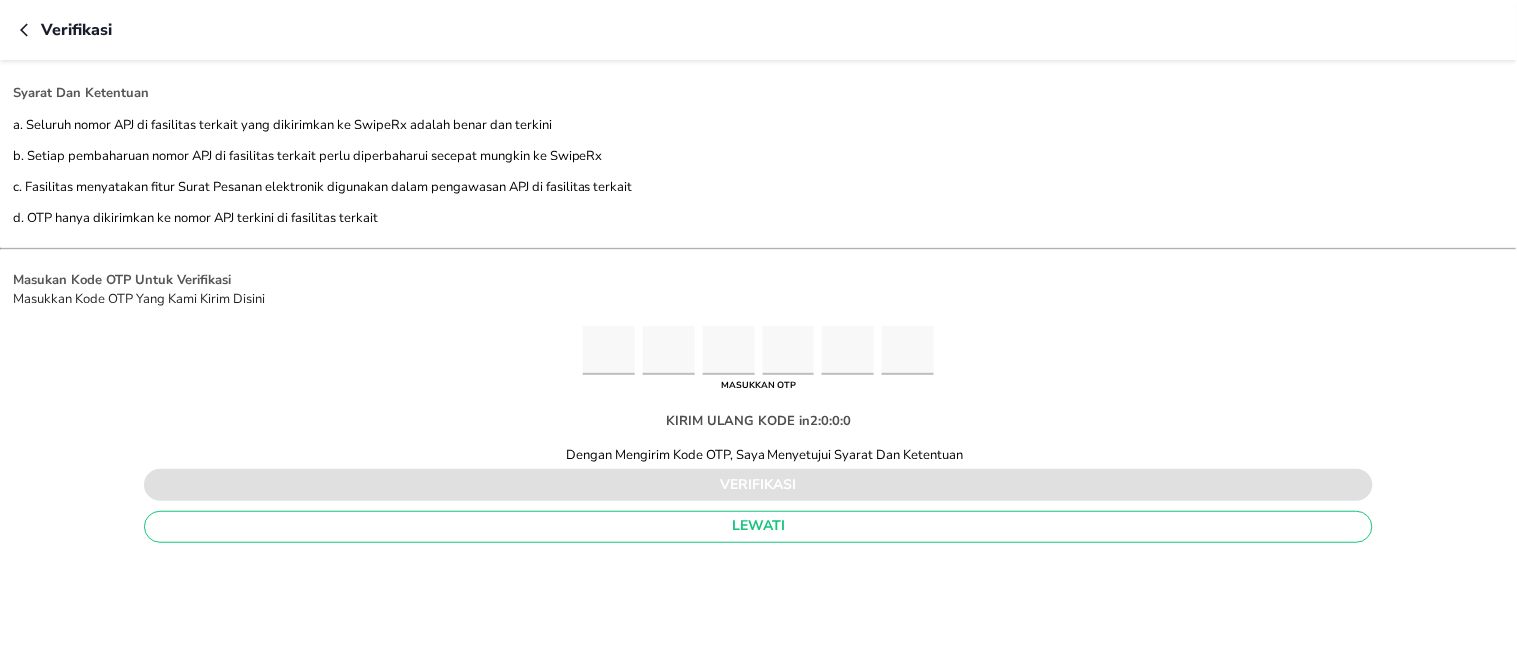 click at bounding box center [609, 350] 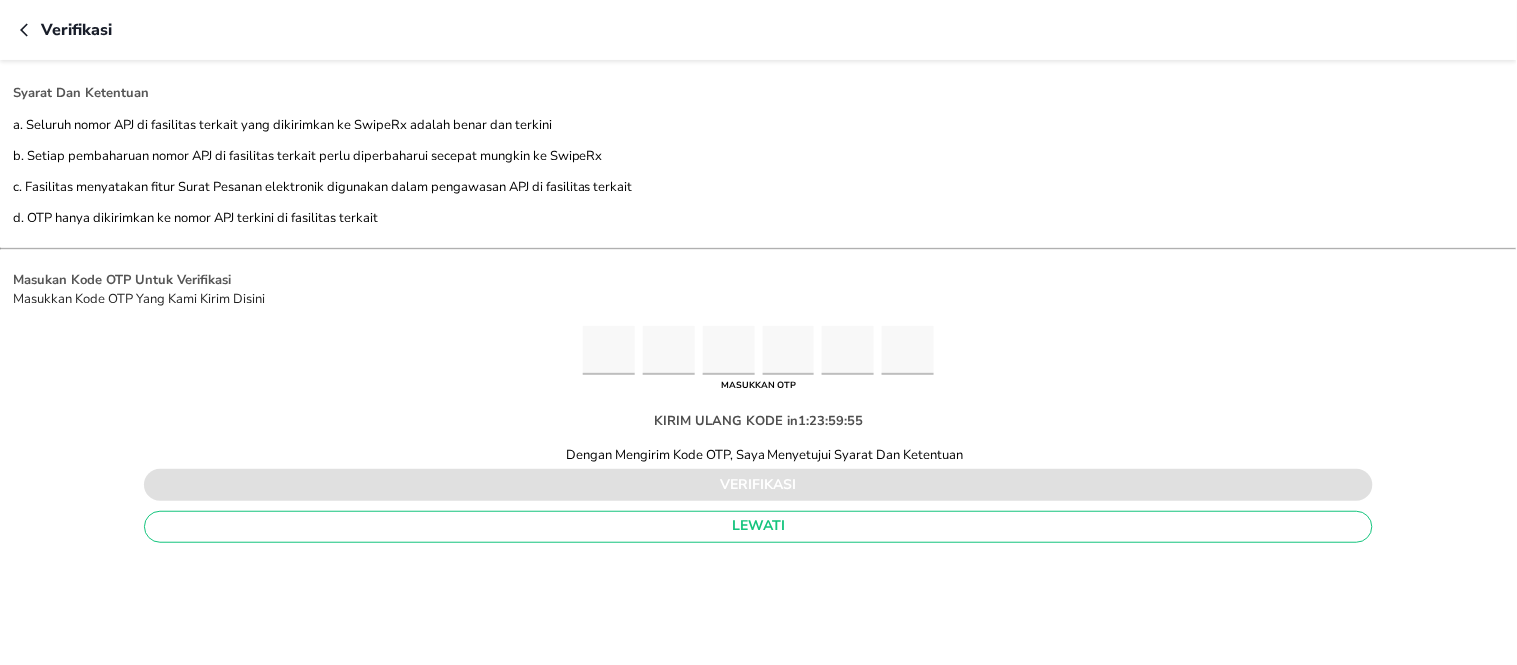 type on "4" 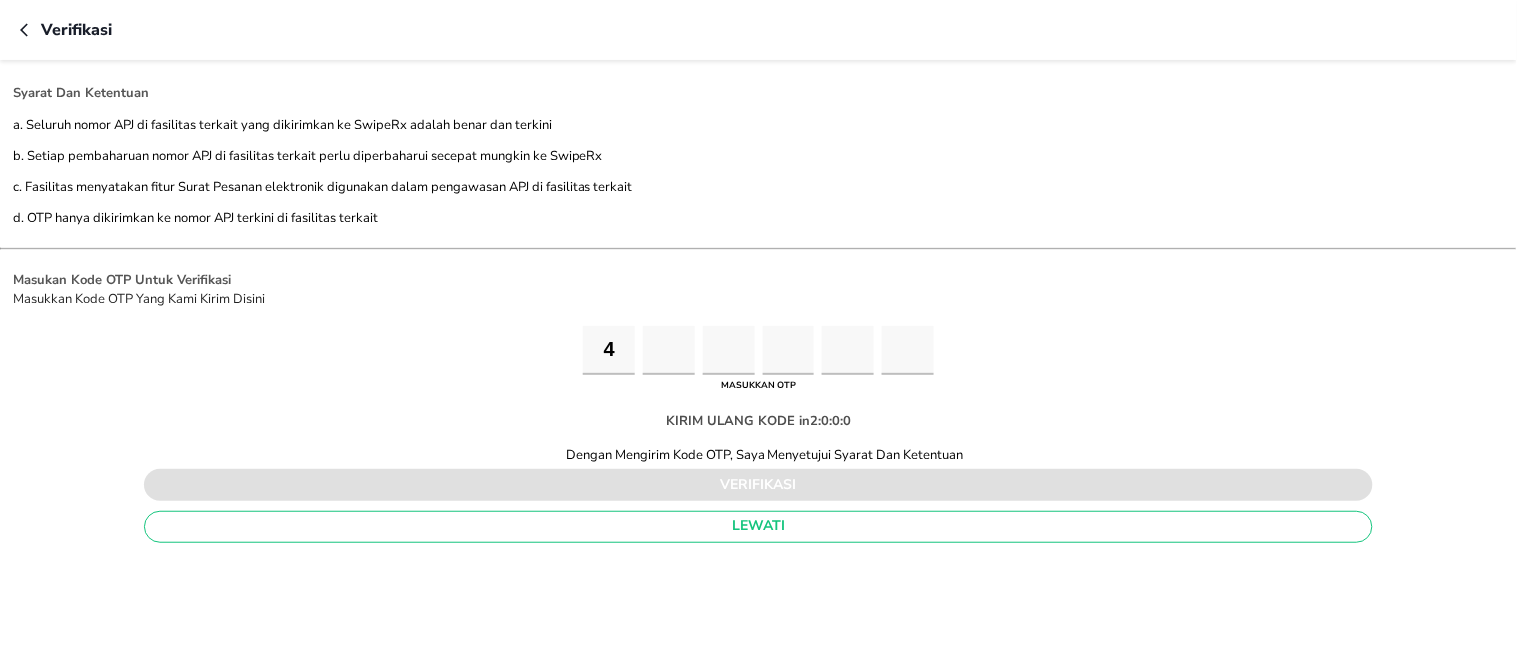 type on "4" 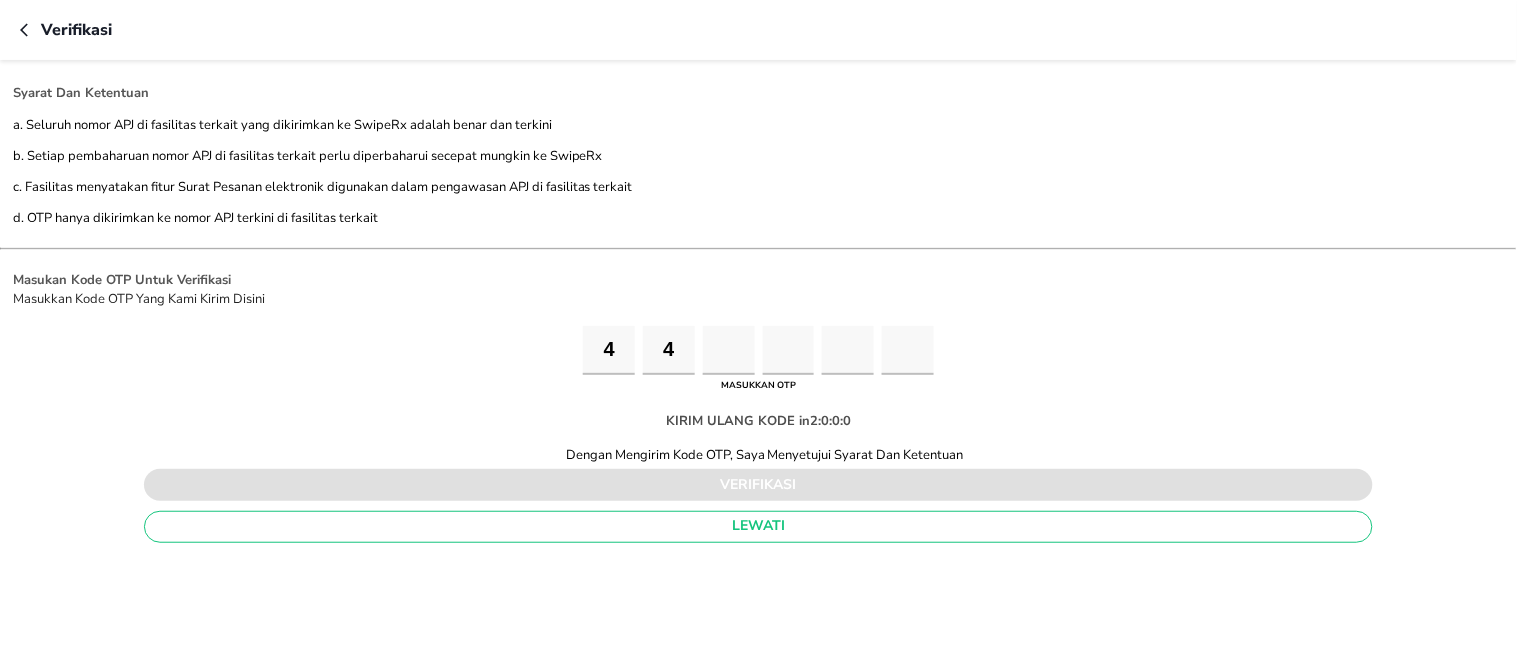 type on "3" 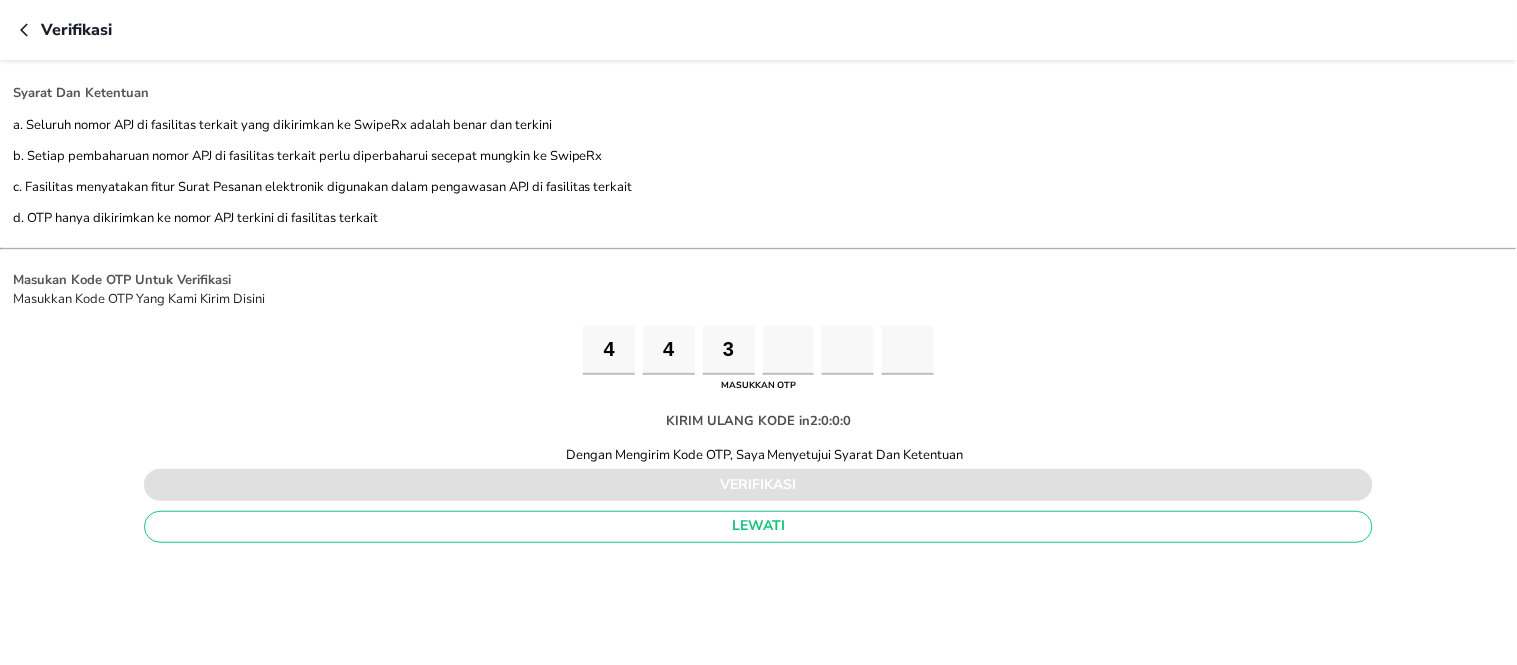 type on "0" 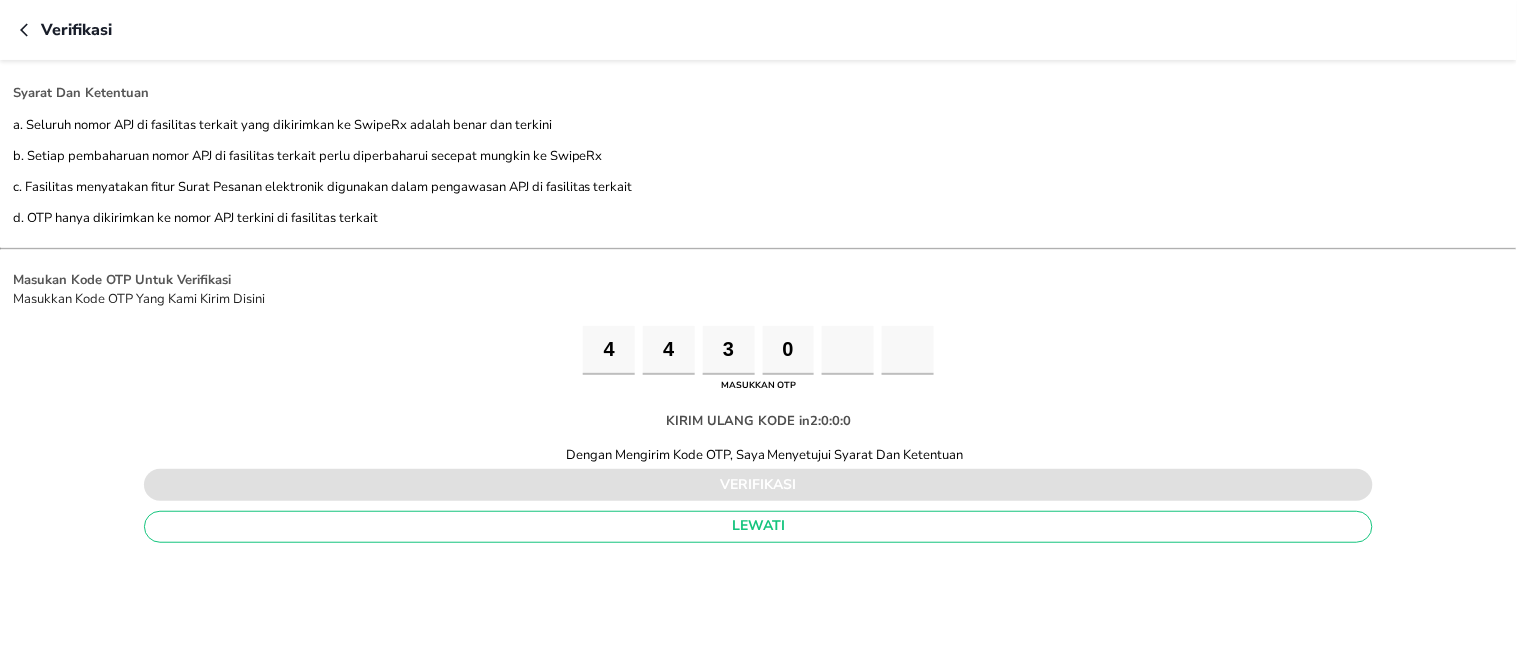 type on "4" 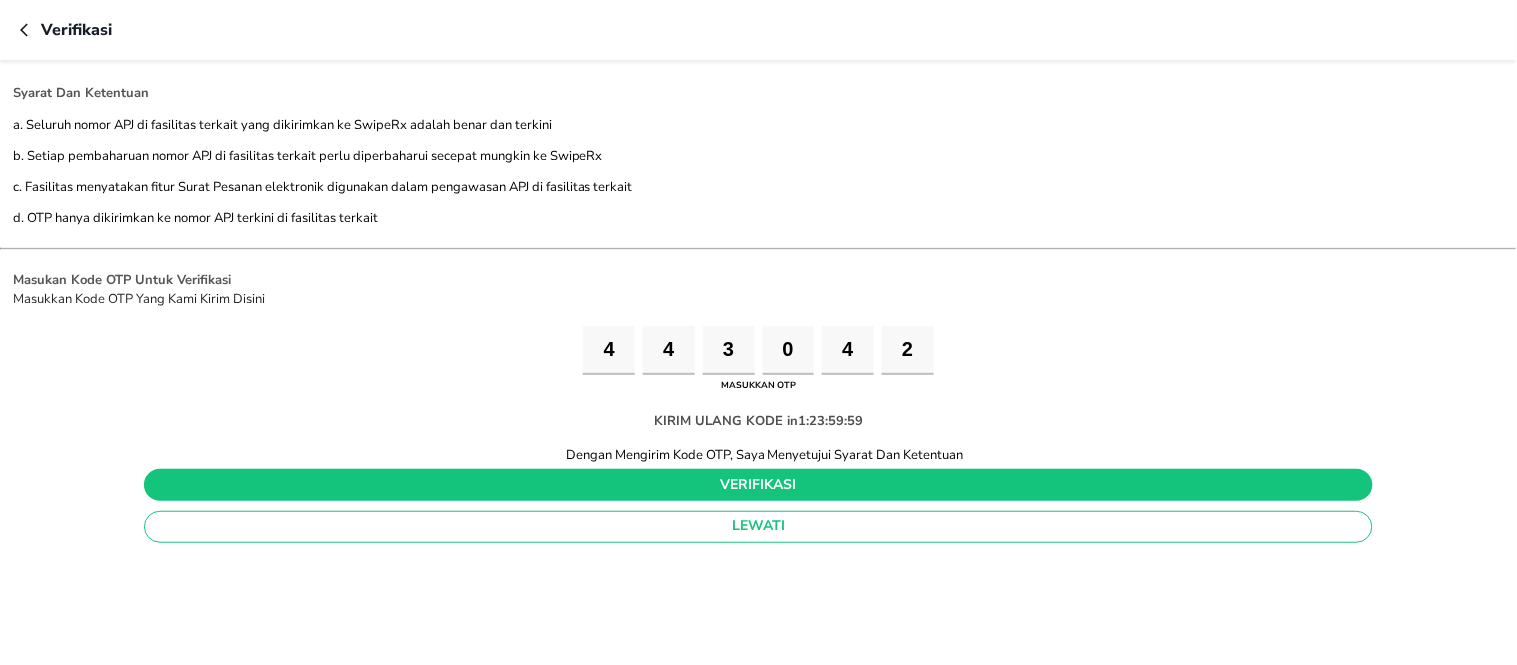 type on "2" 